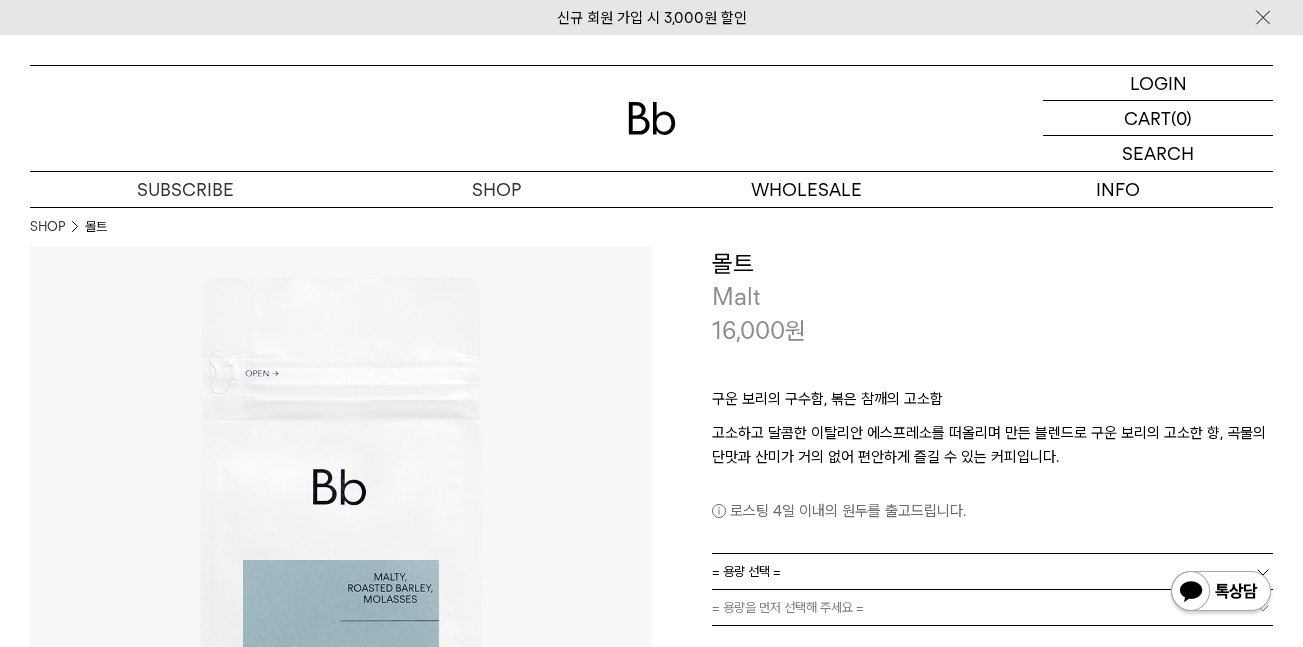 scroll, scrollTop: 0, scrollLeft: 0, axis: both 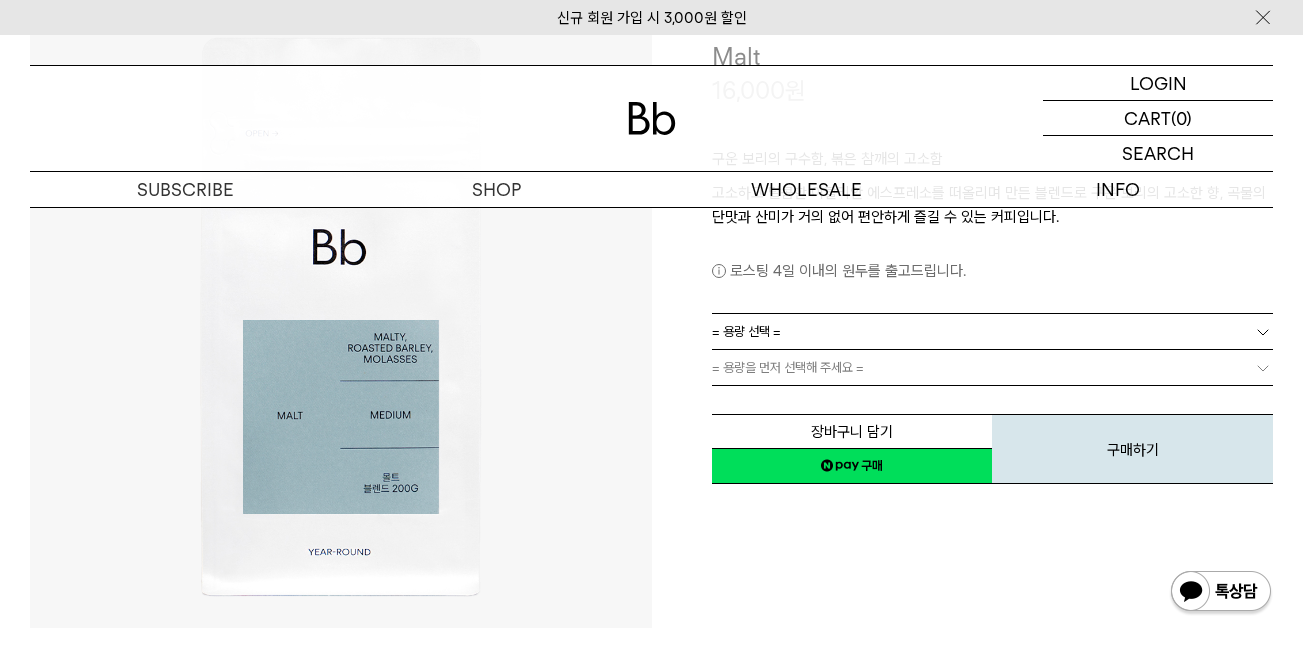 click on "=
용량 선택
=" at bounding box center [746, 331] 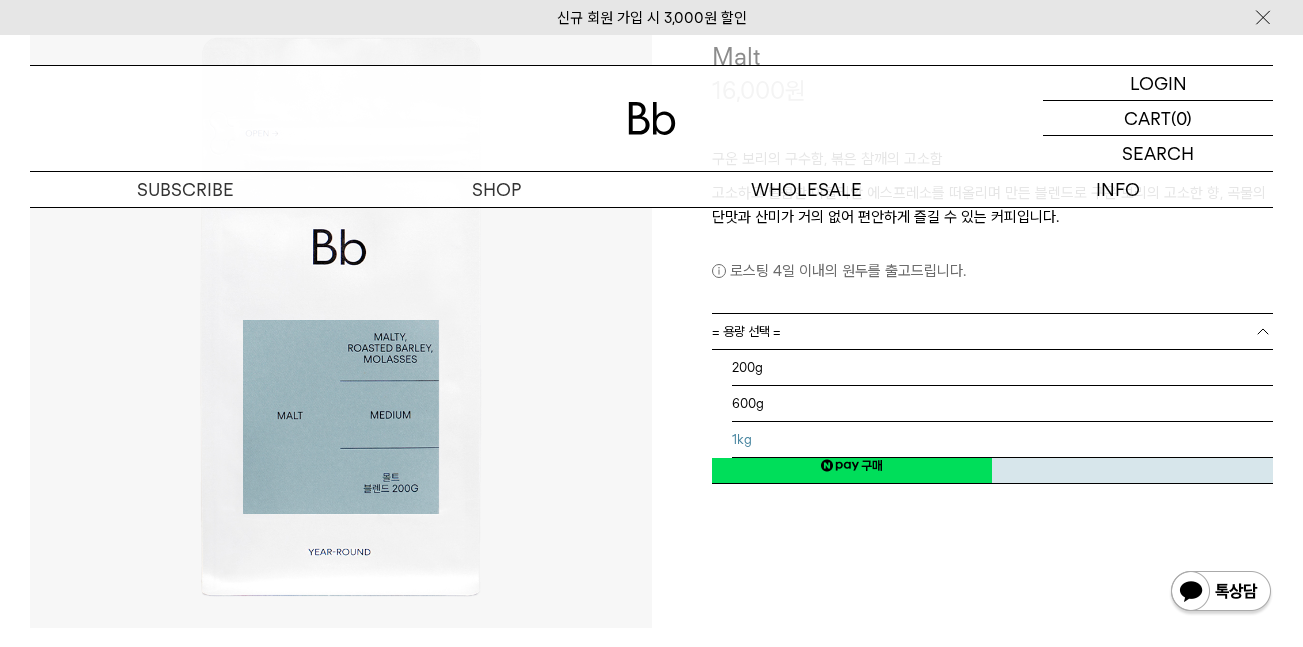 click on "1kg" at bounding box center [1003, 440] 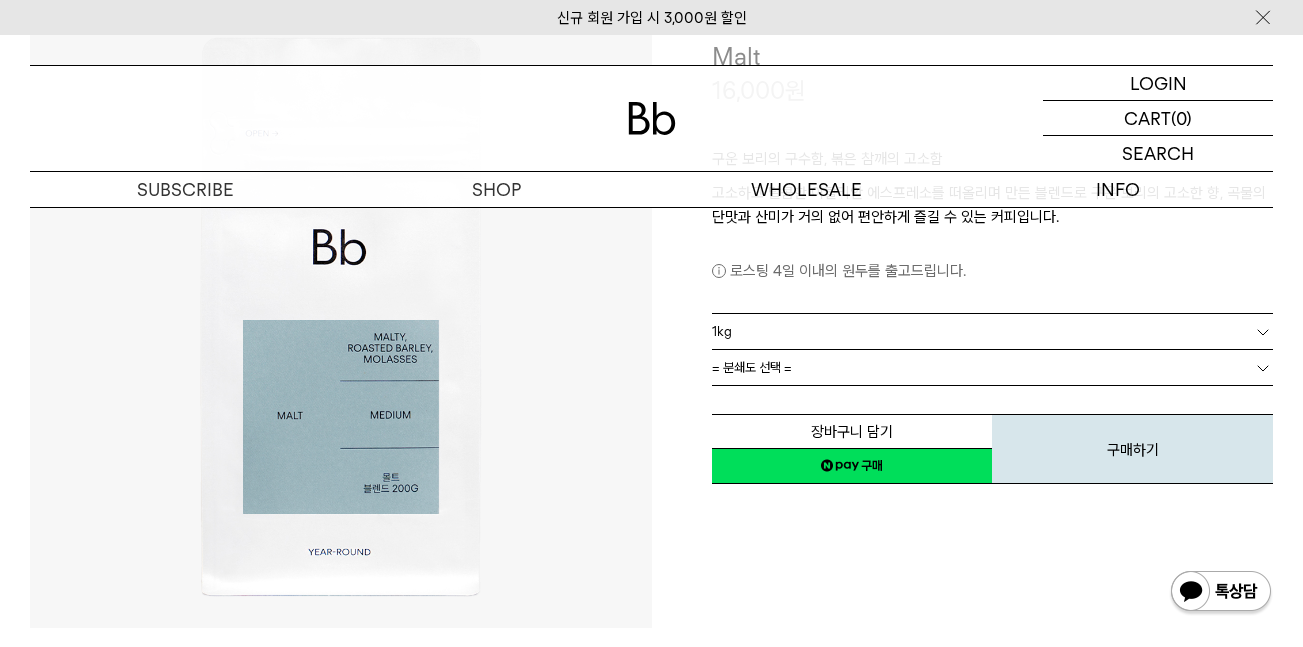 click on "**********" at bounding box center (963, 318) 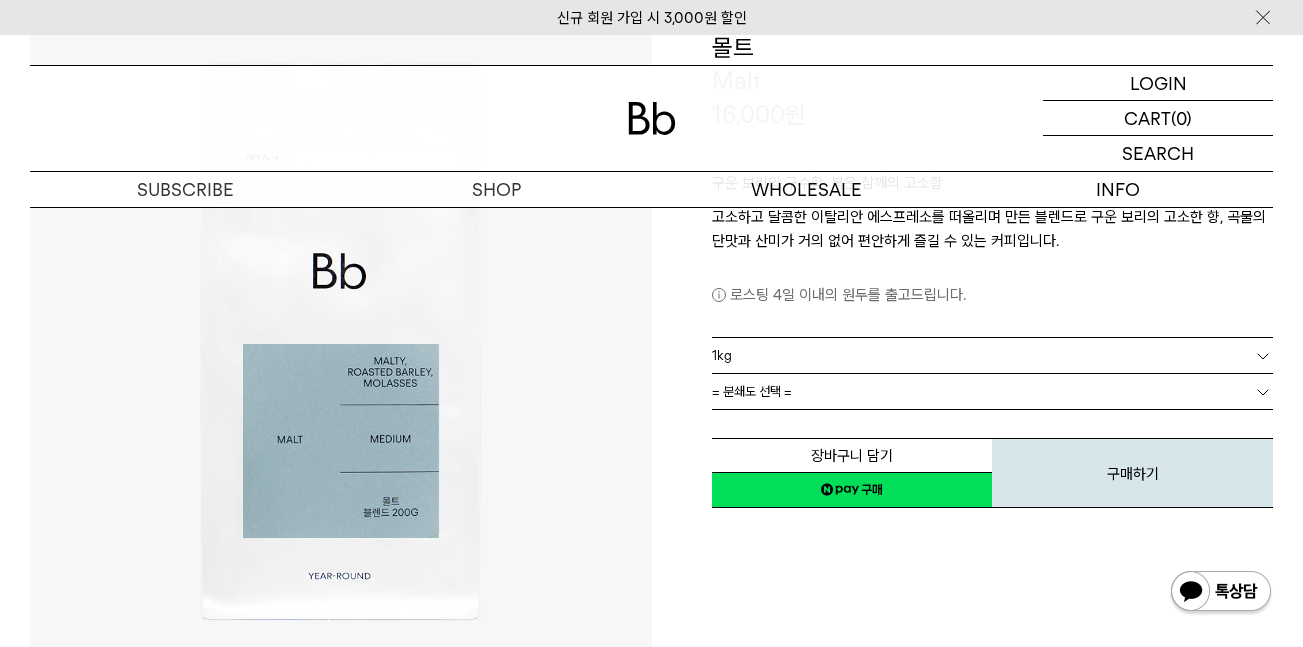 scroll, scrollTop: 217, scrollLeft: 0, axis: vertical 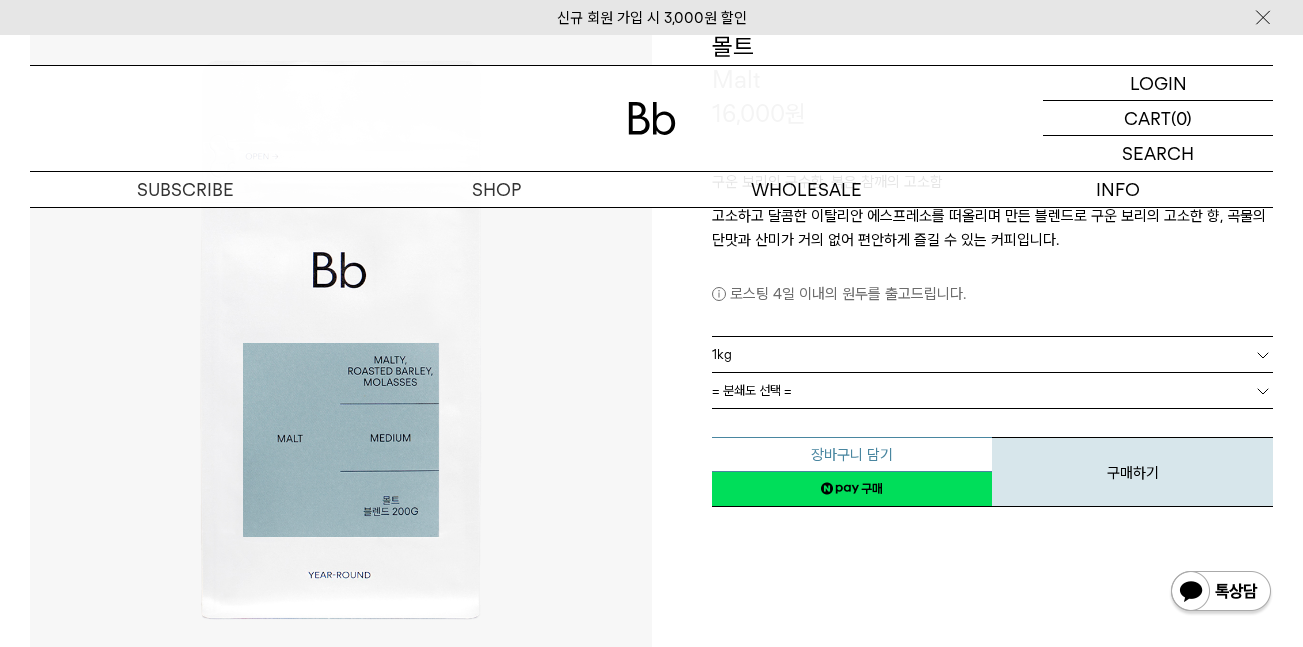 click on "장바구니 담기" at bounding box center (852, 454) 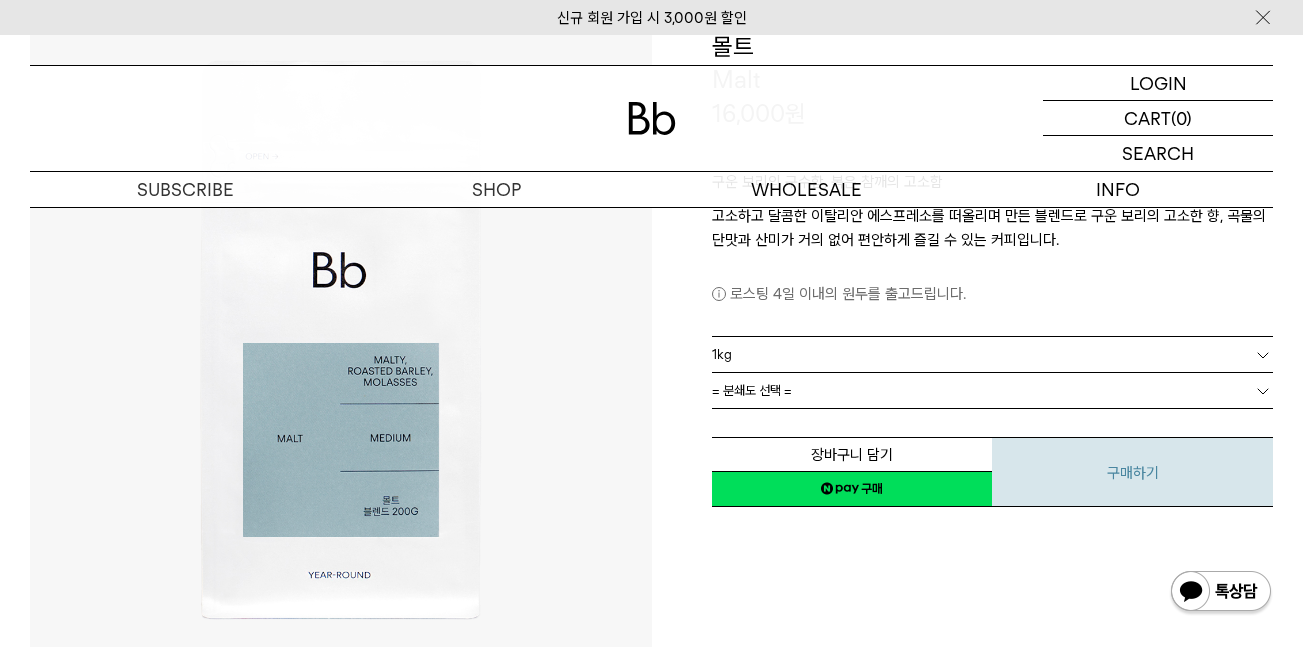 click on "구매하기" at bounding box center [1132, 472] 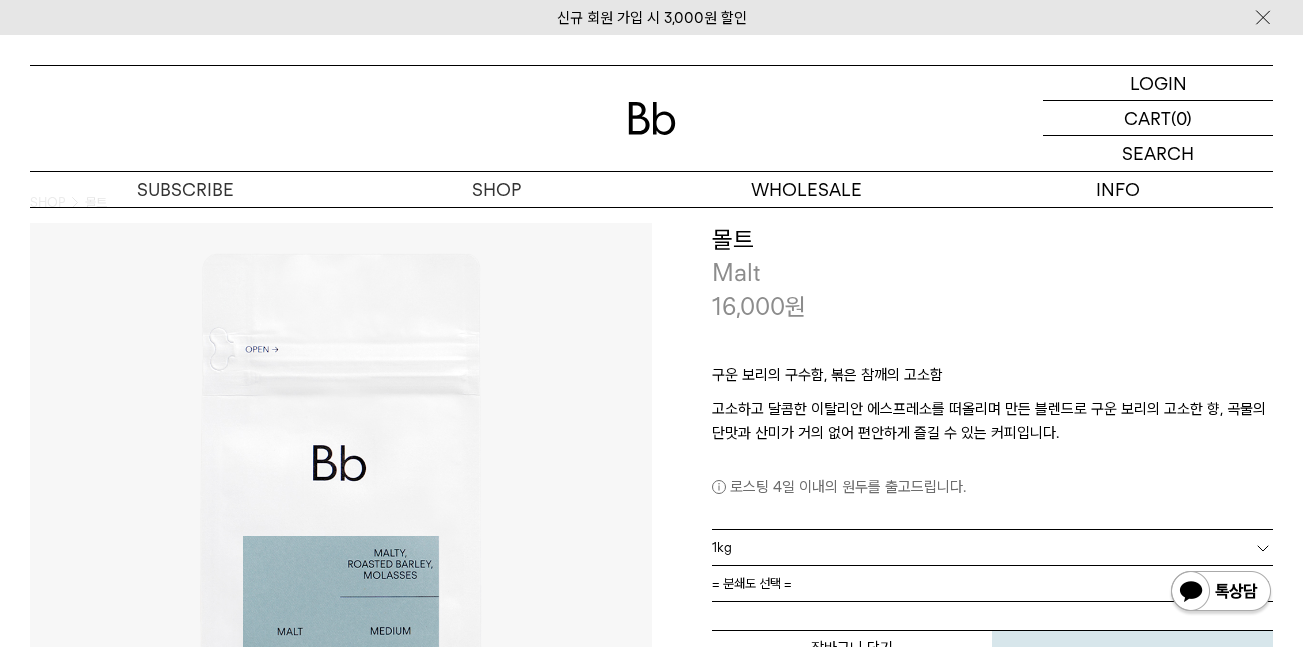 scroll, scrollTop: 0, scrollLeft: 0, axis: both 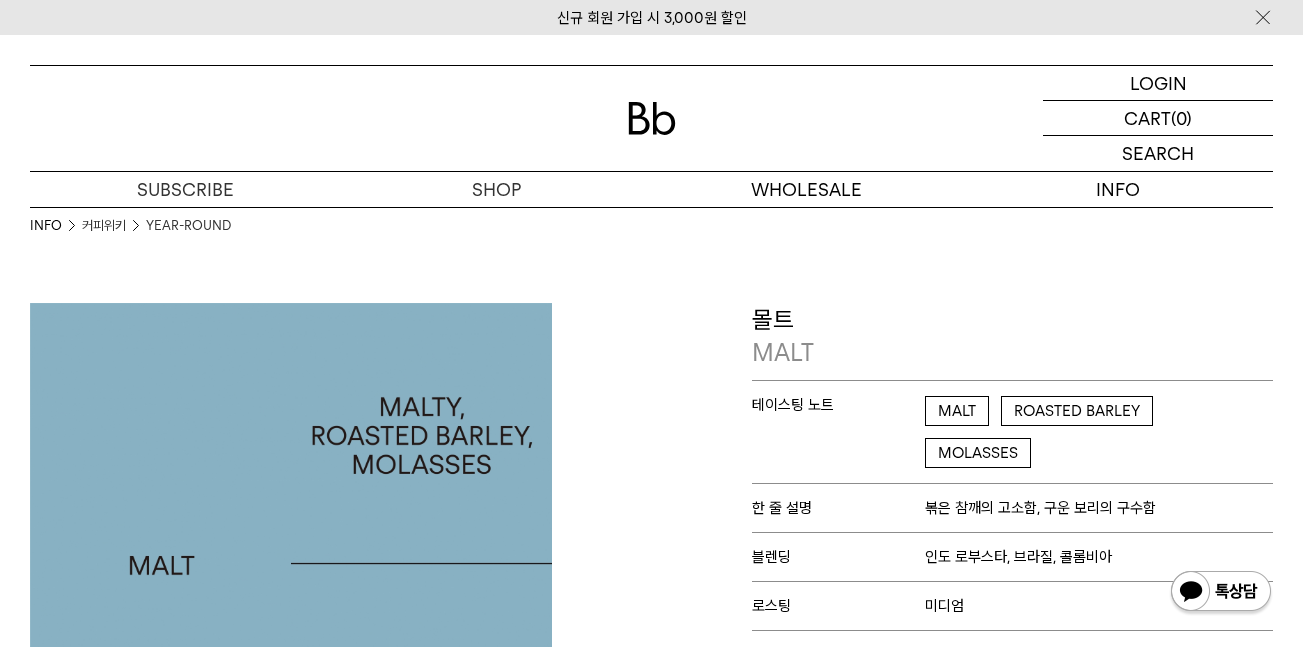 click on "MALTY" at bounding box center (957, 411) 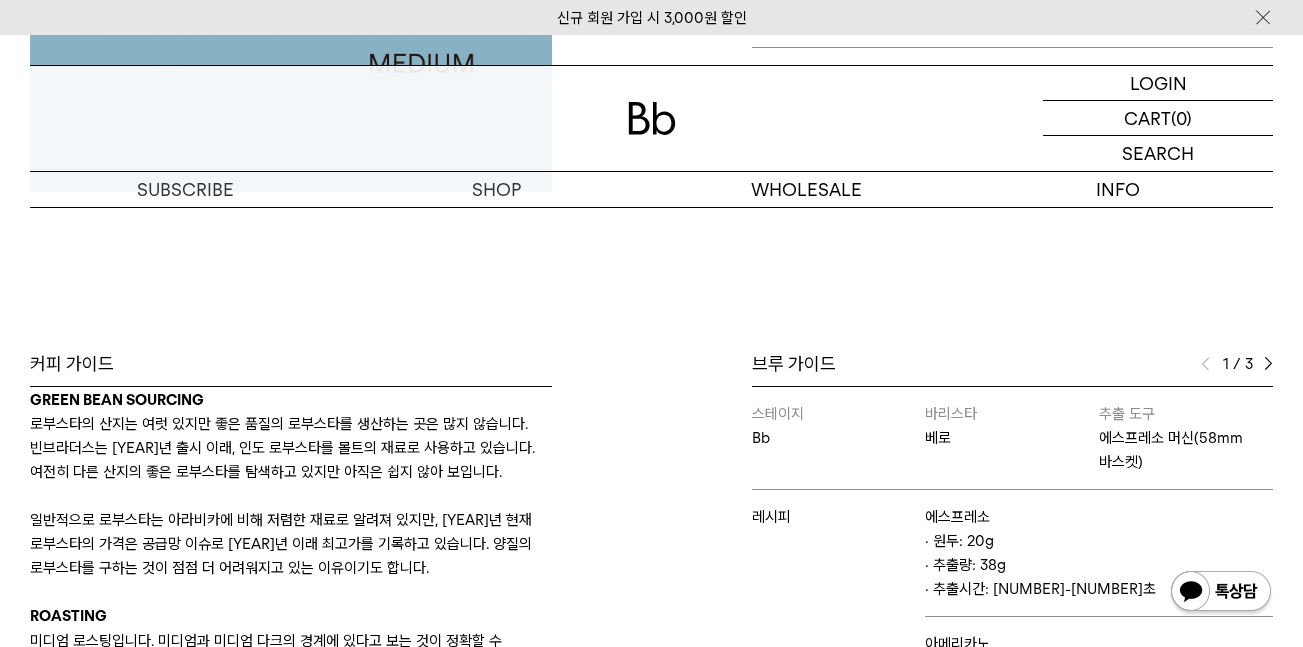 scroll, scrollTop: 636, scrollLeft: 0, axis: vertical 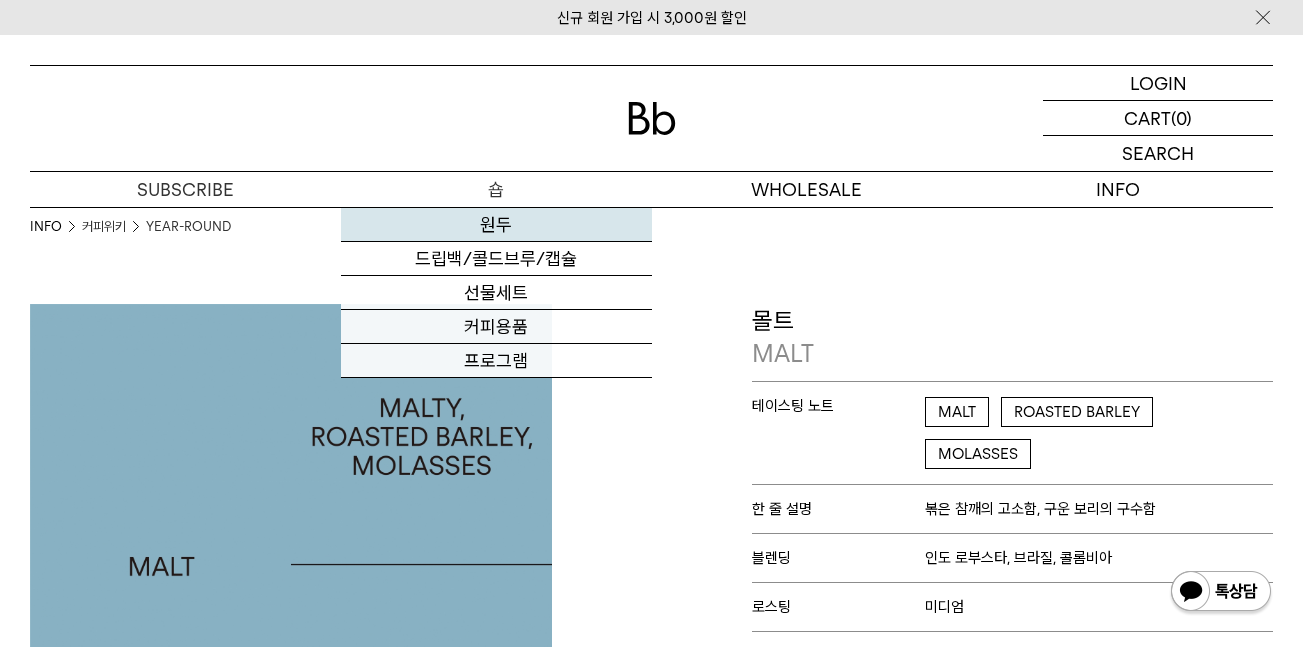 click on "원두" at bounding box center (496, 225) 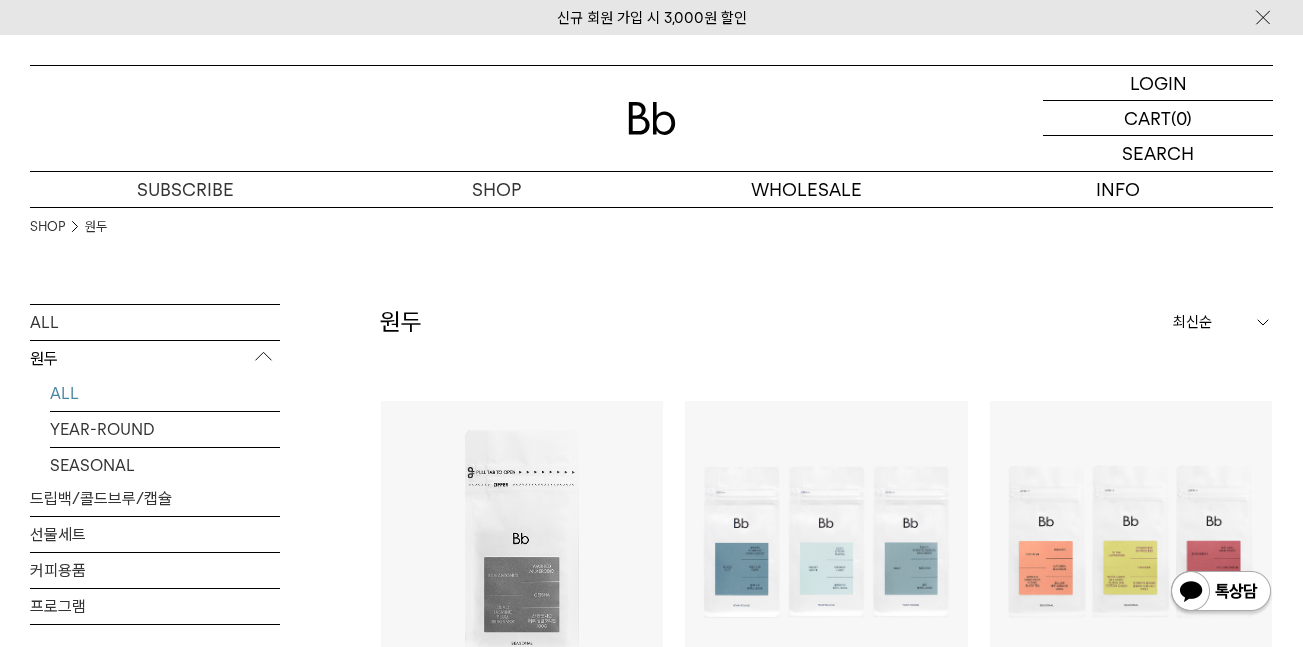 scroll, scrollTop: 0, scrollLeft: 0, axis: both 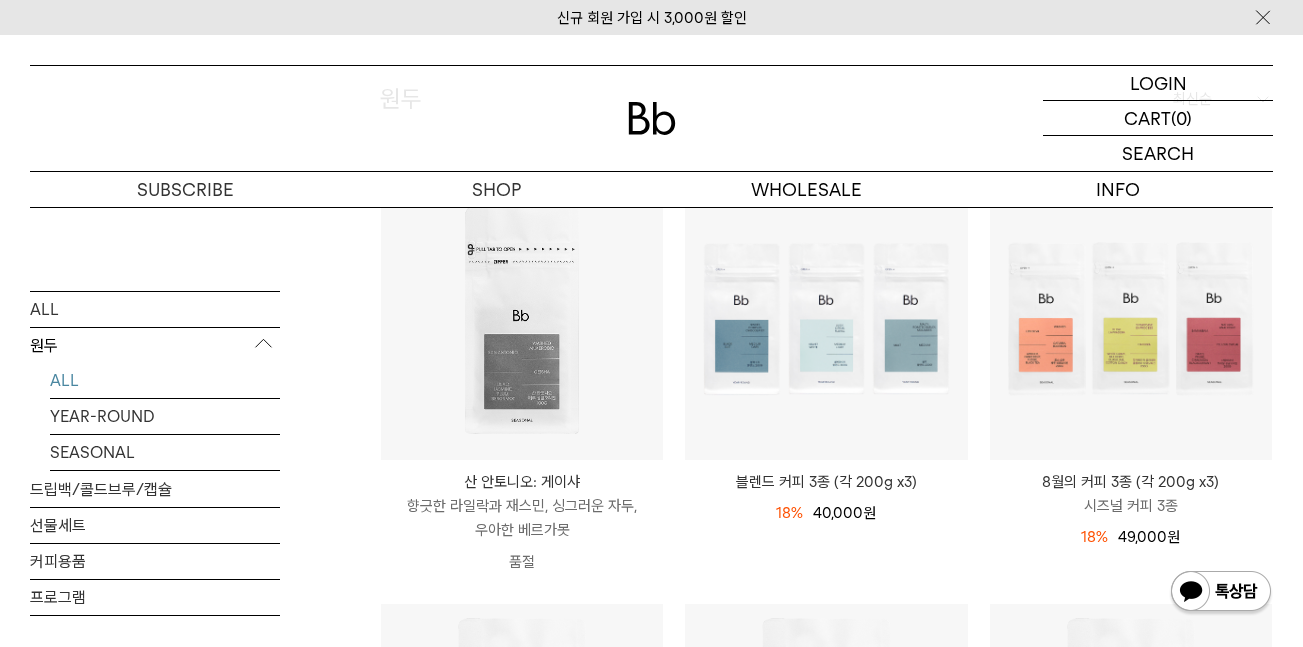 click on "산 안토니오: 게이샤" at bounding box center (522, 482) 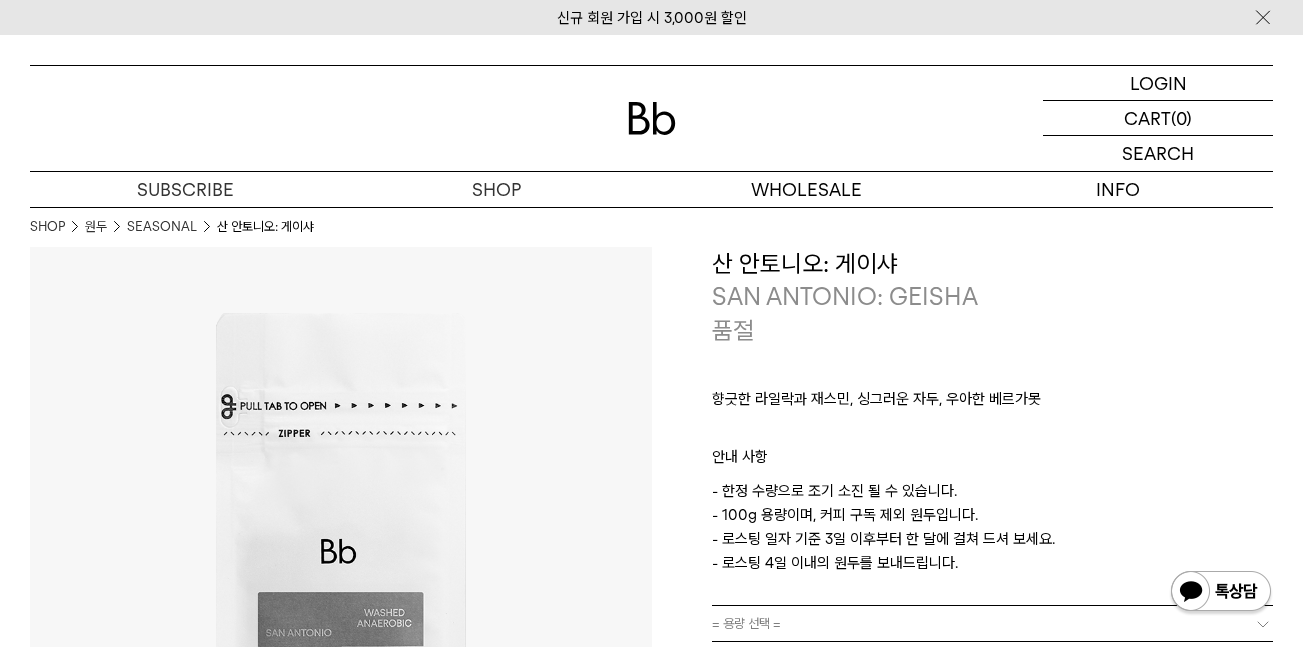 scroll, scrollTop: 0, scrollLeft: 0, axis: both 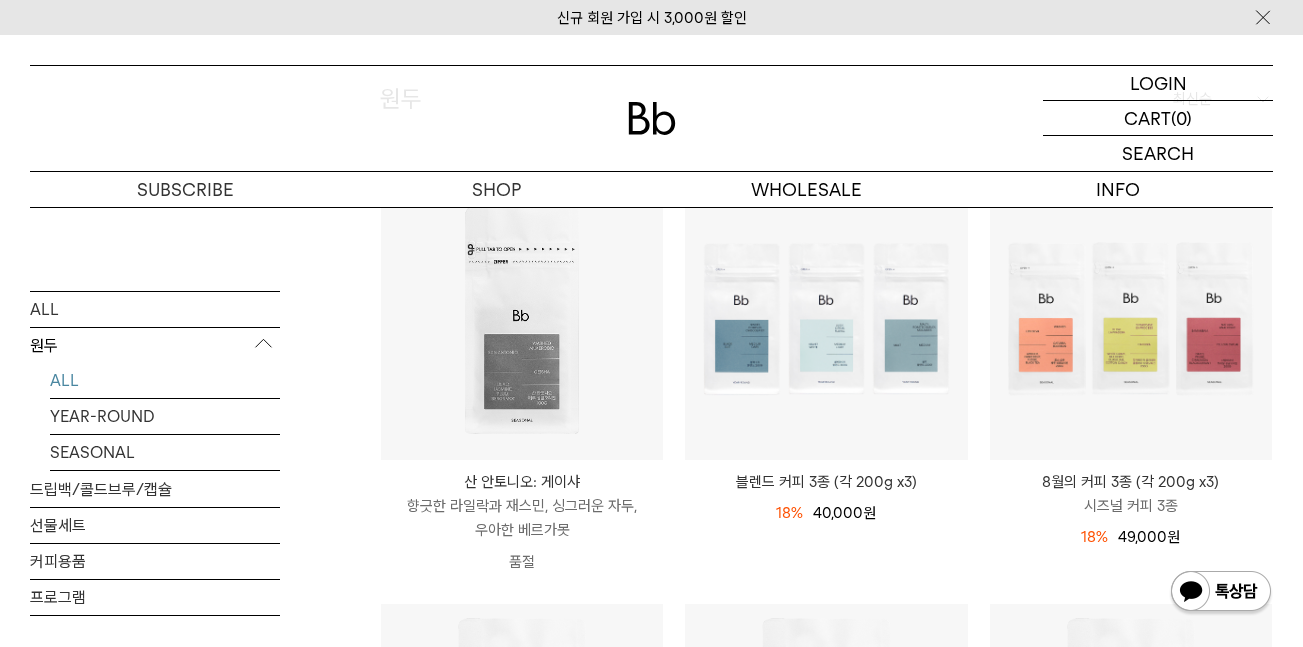click on "블렌드 커피 3종 (각 200g x3)" at bounding box center (826, 482) 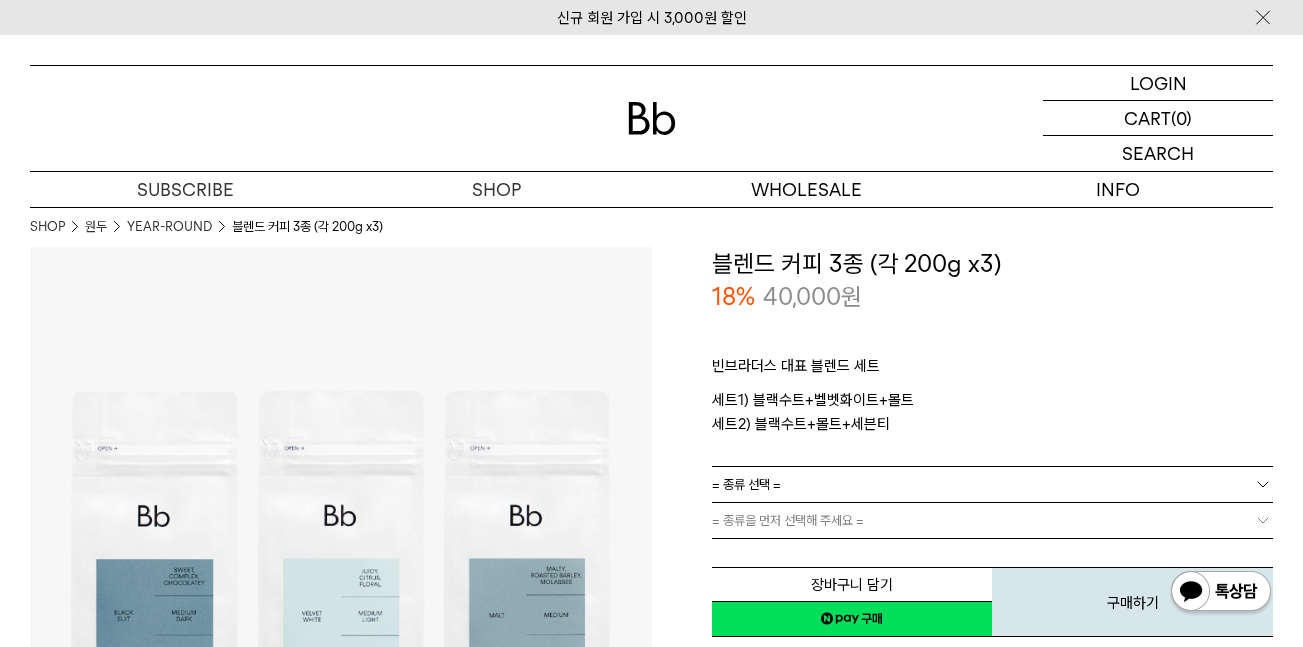 scroll, scrollTop: 0, scrollLeft: 0, axis: both 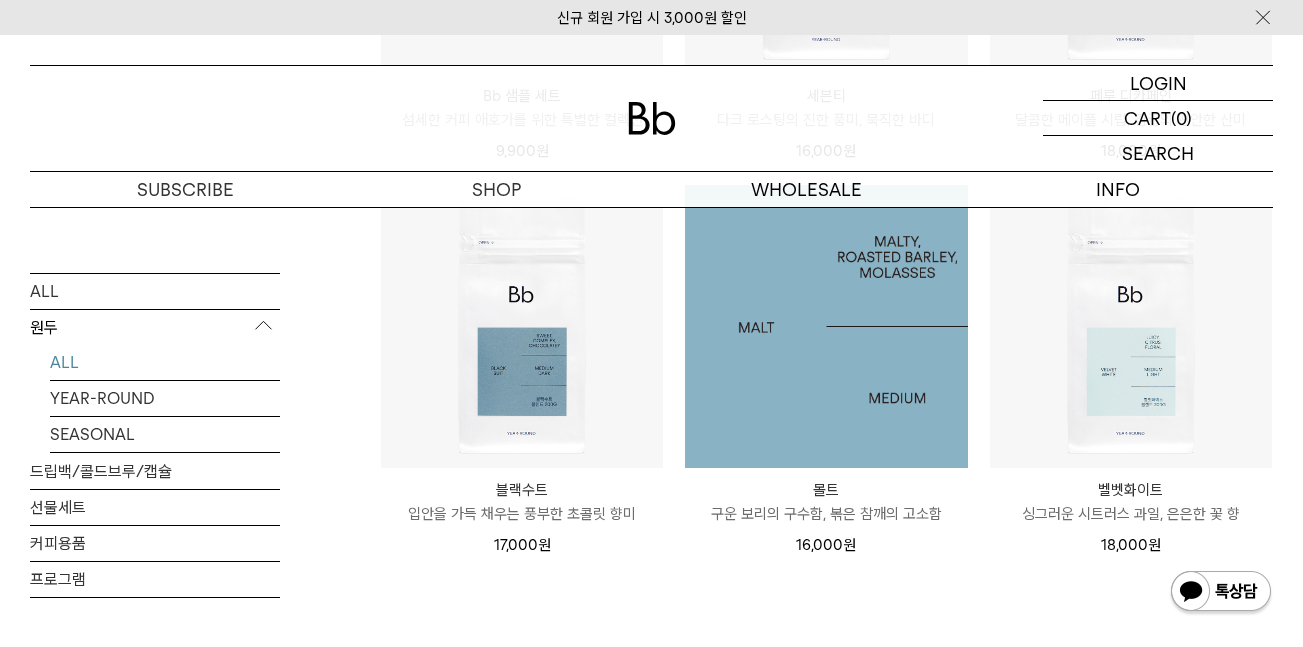 click at bounding box center (826, 326) 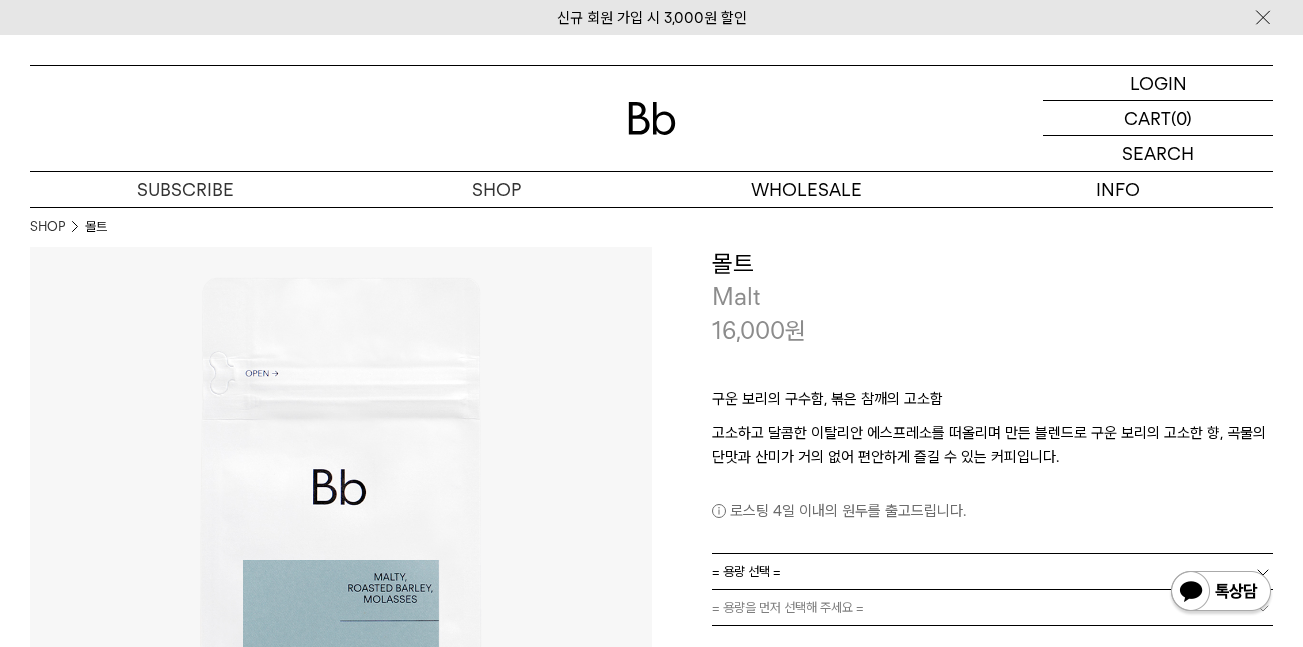scroll, scrollTop: 0, scrollLeft: 0, axis: both 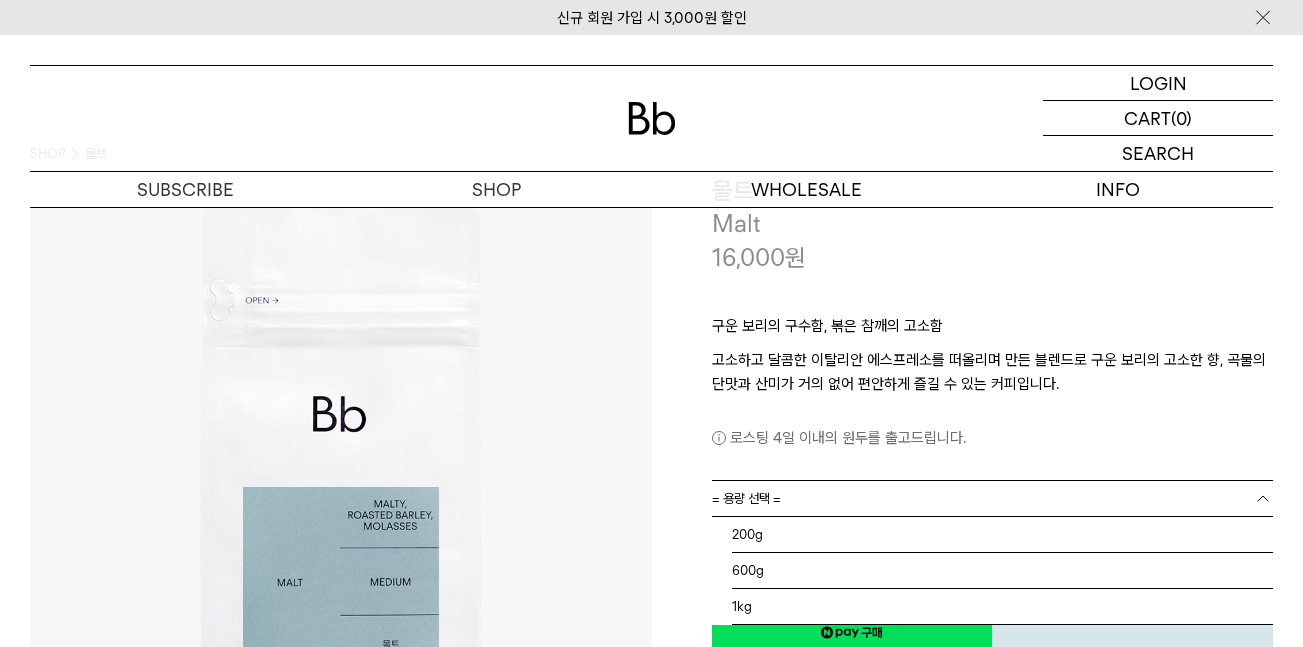 click on "=
용량 선택
=" at bounding box center (993, 498) 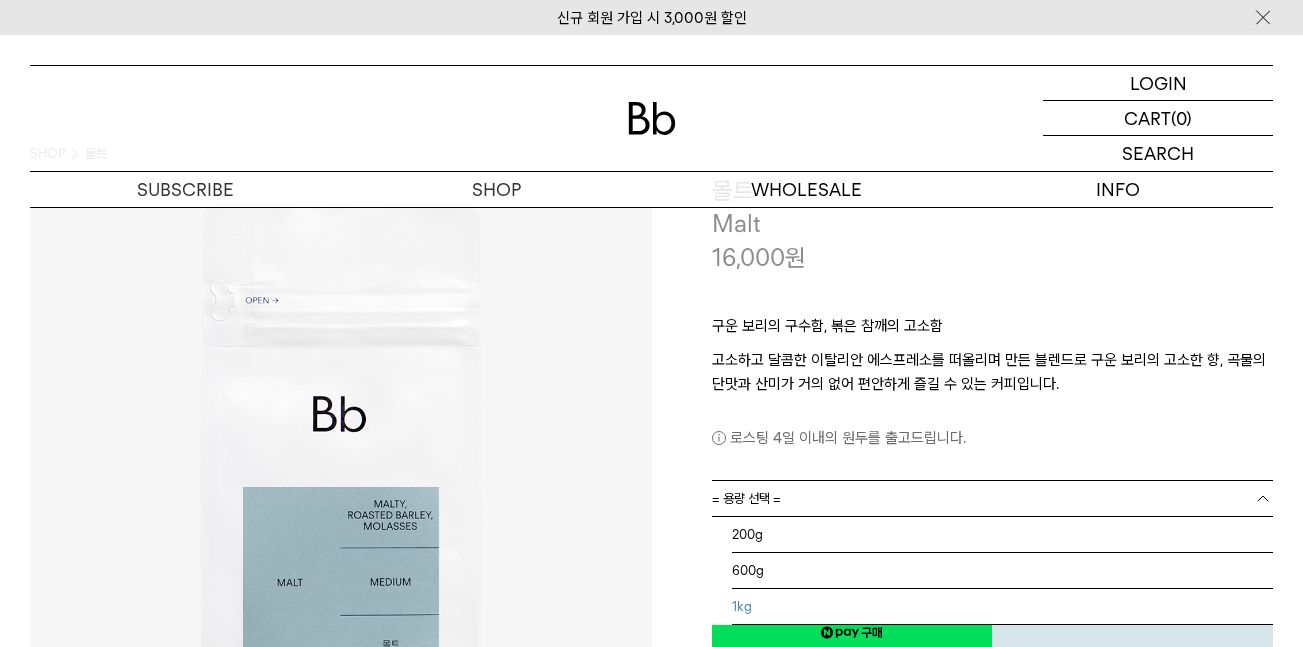 click on "1kg" at bounding box center [1003, 607] 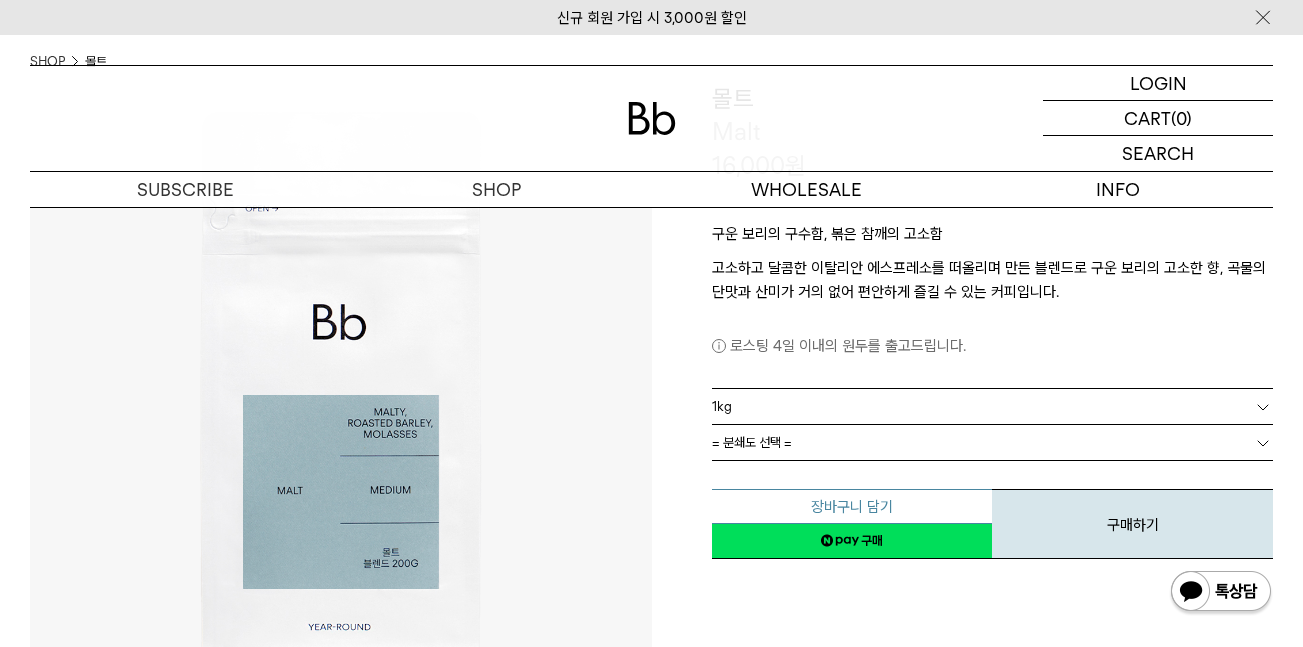 scroll, scrollTop: 224, scrollLeft: 0, axis: vertical 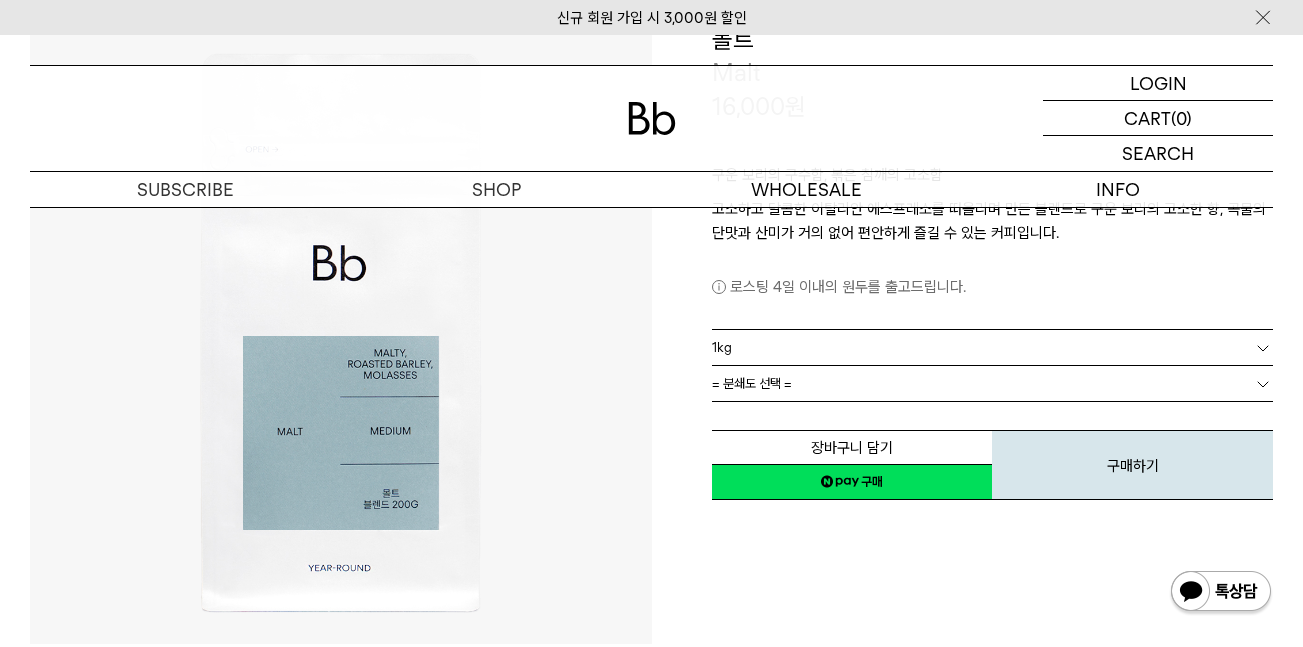 click on "= 분쇄도 선택 =" at bounding box center (993, 383) 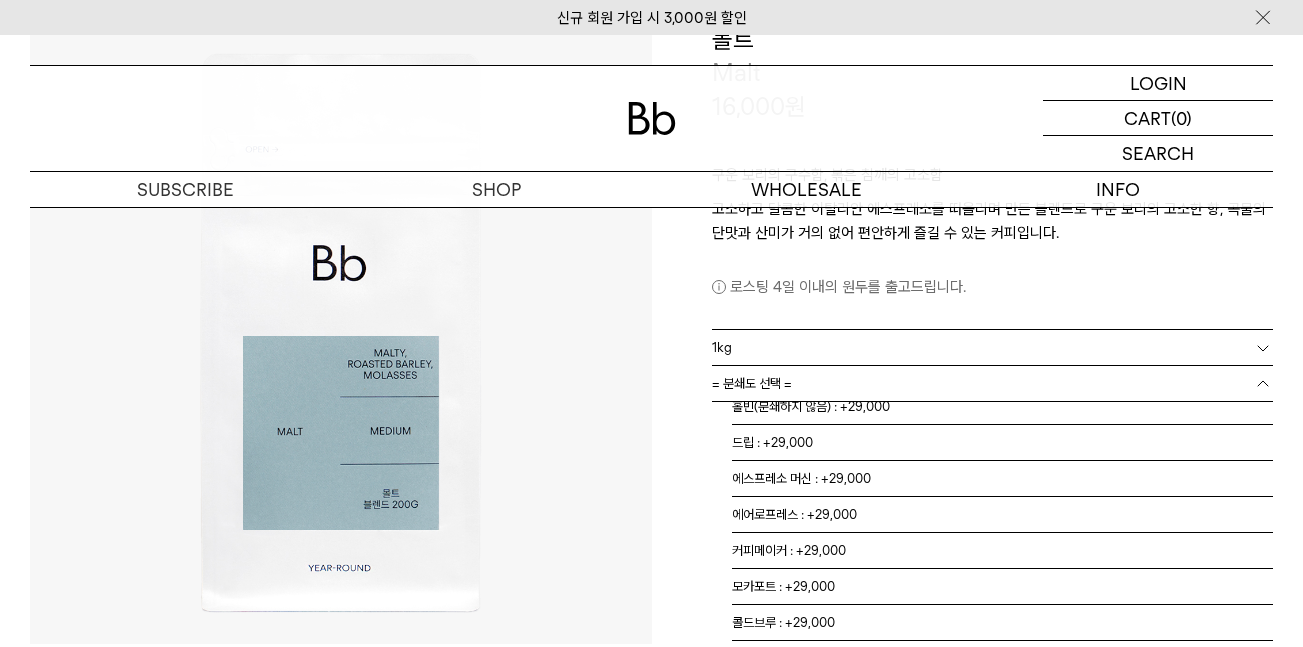 scroll, scrollTop: 0, scrollLeft: 0, axis: both 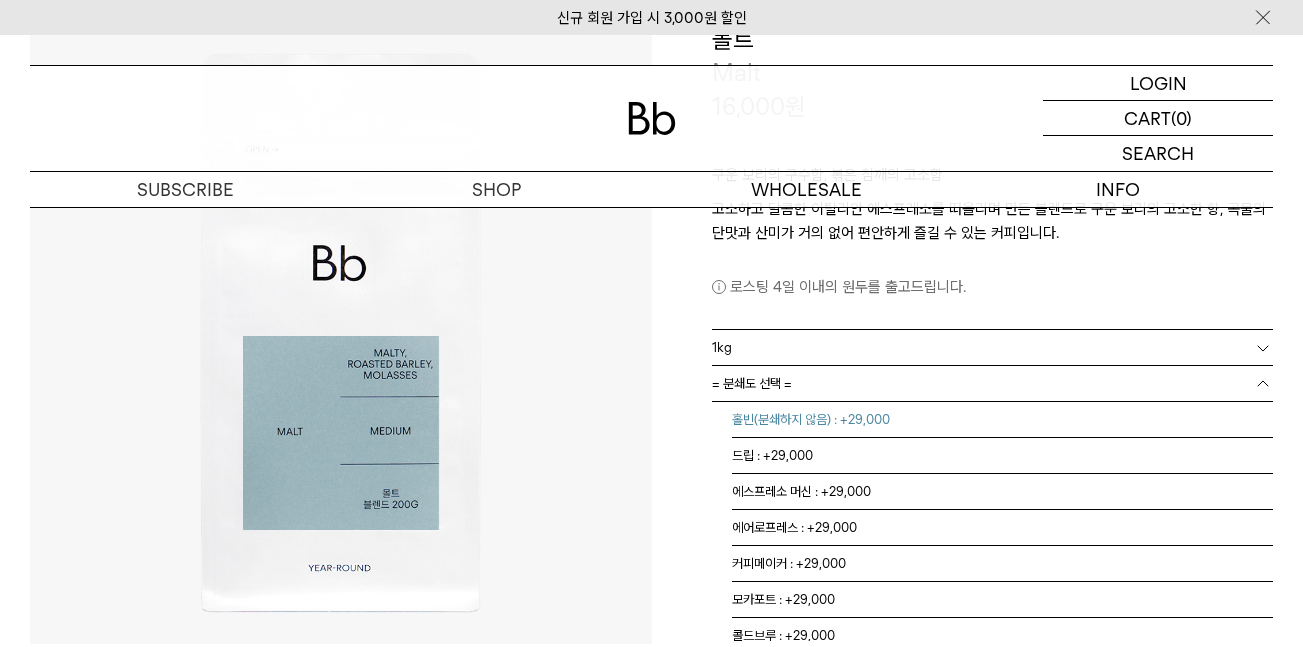 click on "홀빈(분쇄하지 않음) : +29,000" at bounding box center (1003, 420) 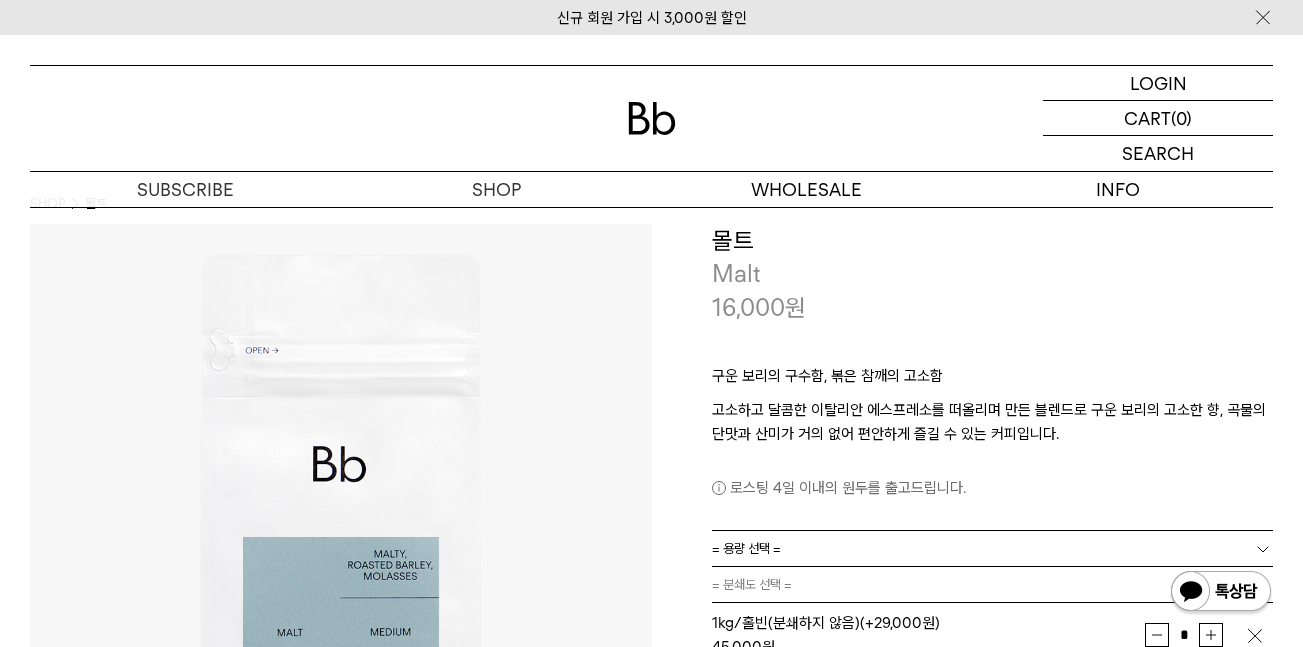 scroll, scrollTop: 18, scrollLeft: 0, axis: vertical 